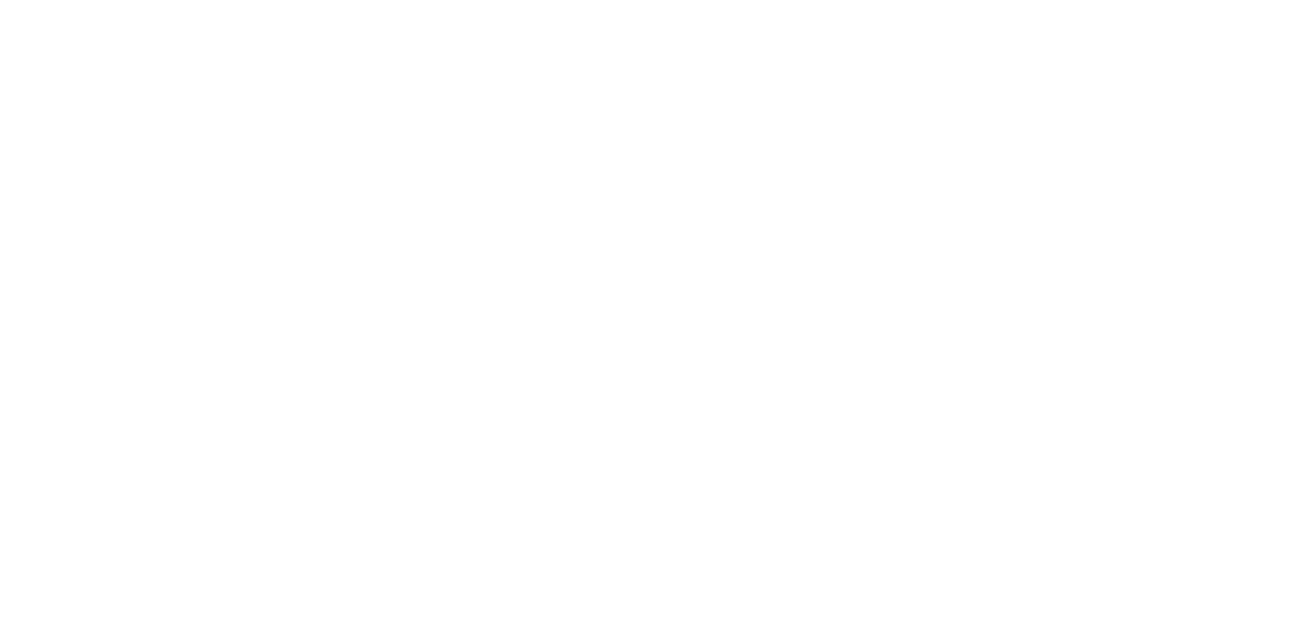 scroll, scrollTop: 0, scrollLeft: 0, axis: both 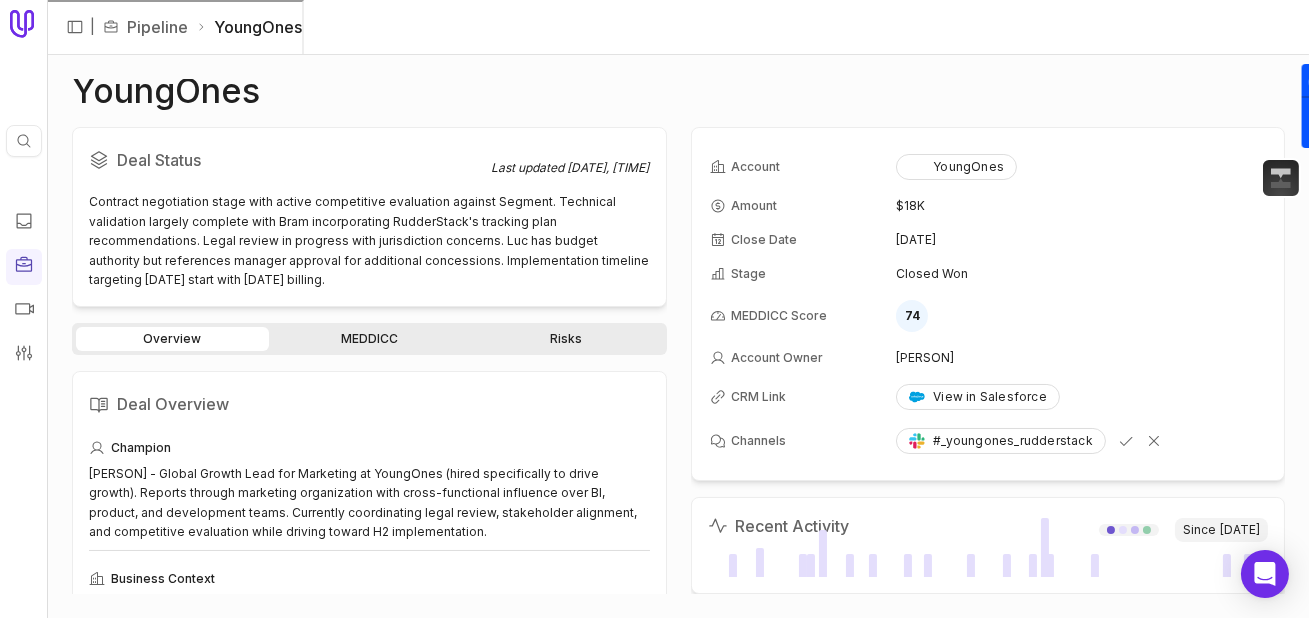 click on "Quick search... ⌘ K" at bounding box center [24, 309] 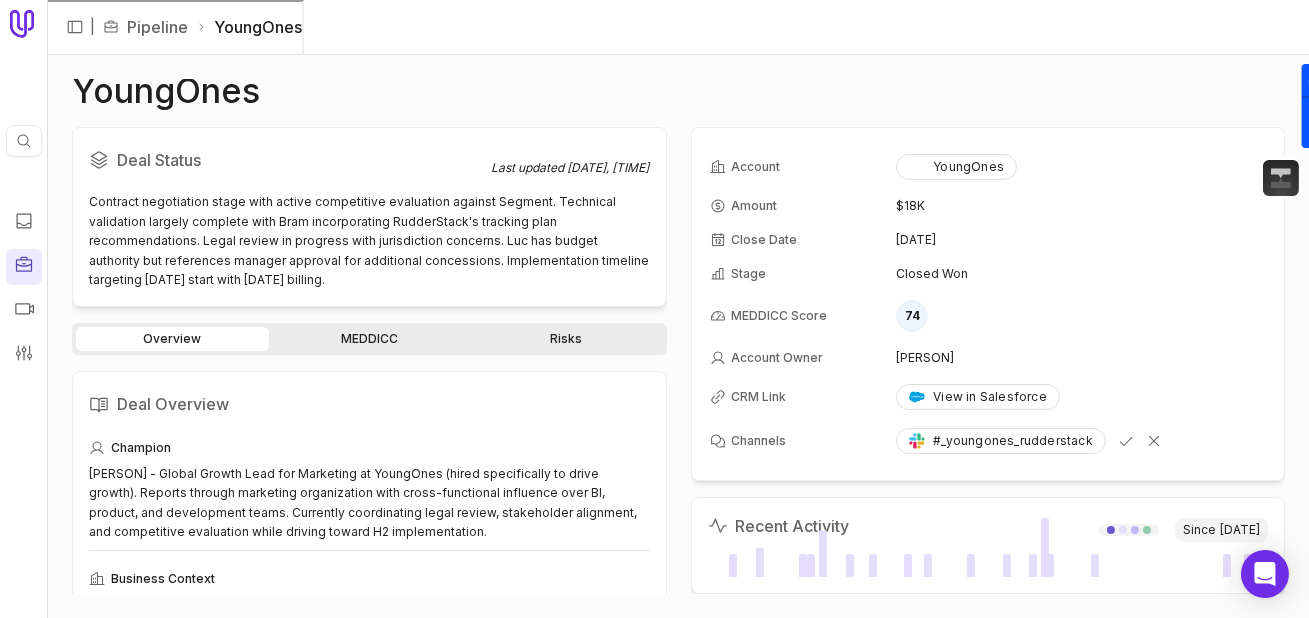 click at bounding box center (24, 267) 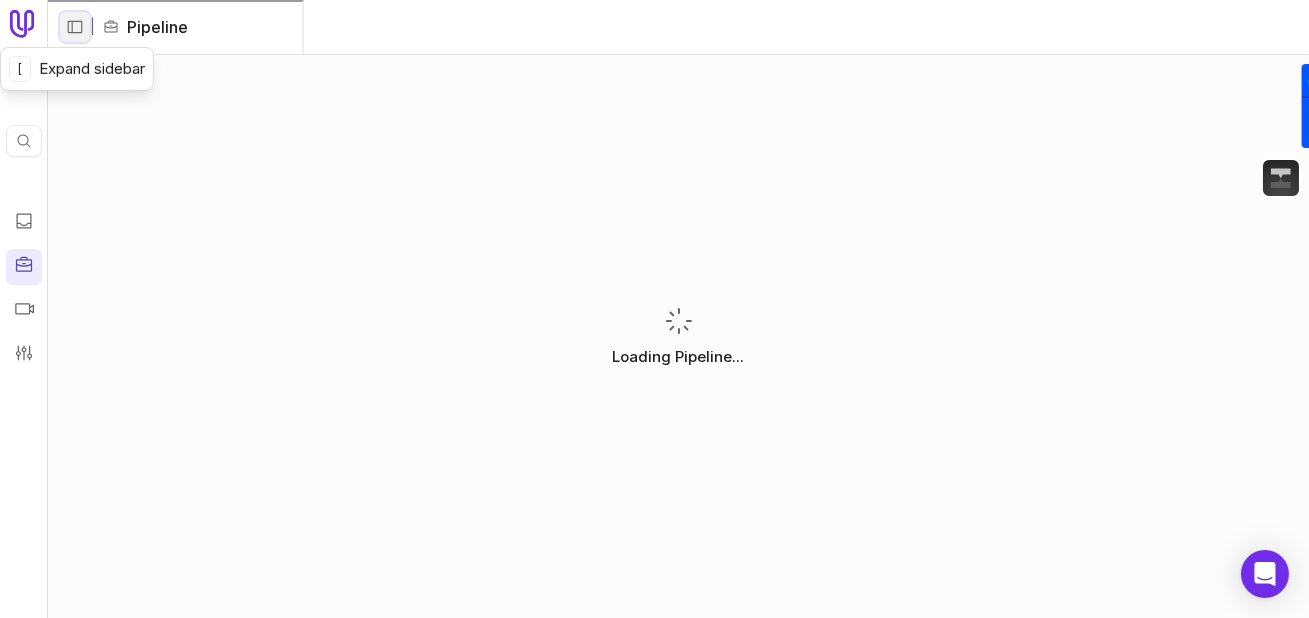 click 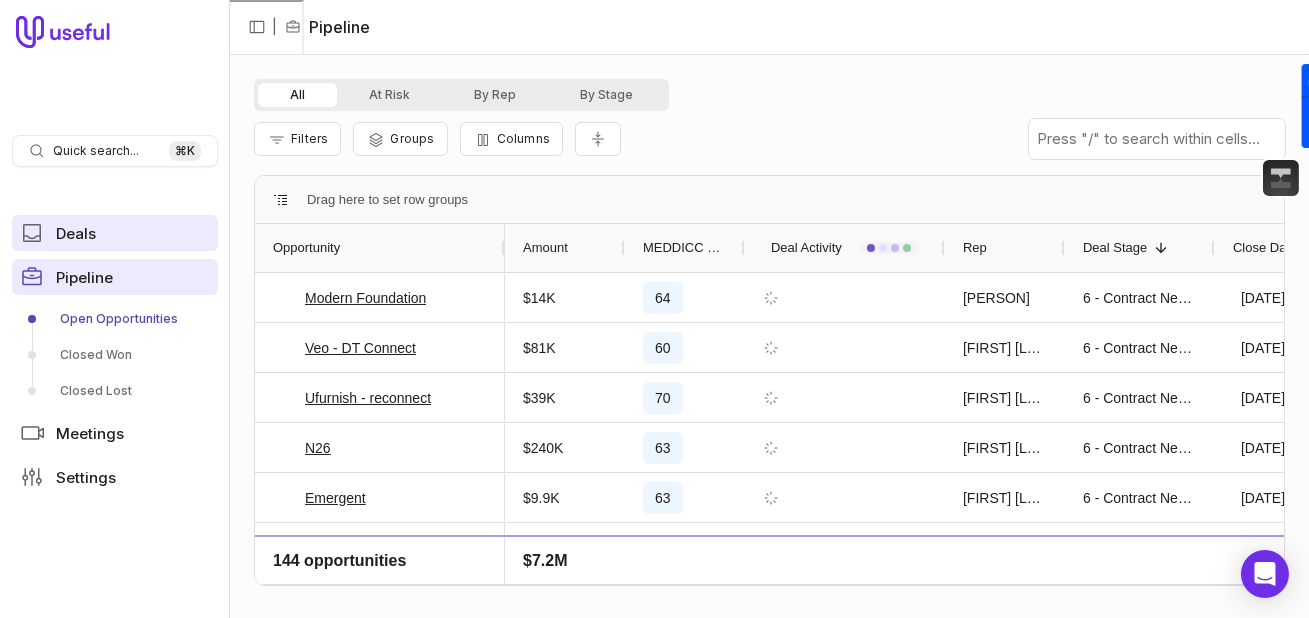 click on "Deals" at bounding box center (115, 233) 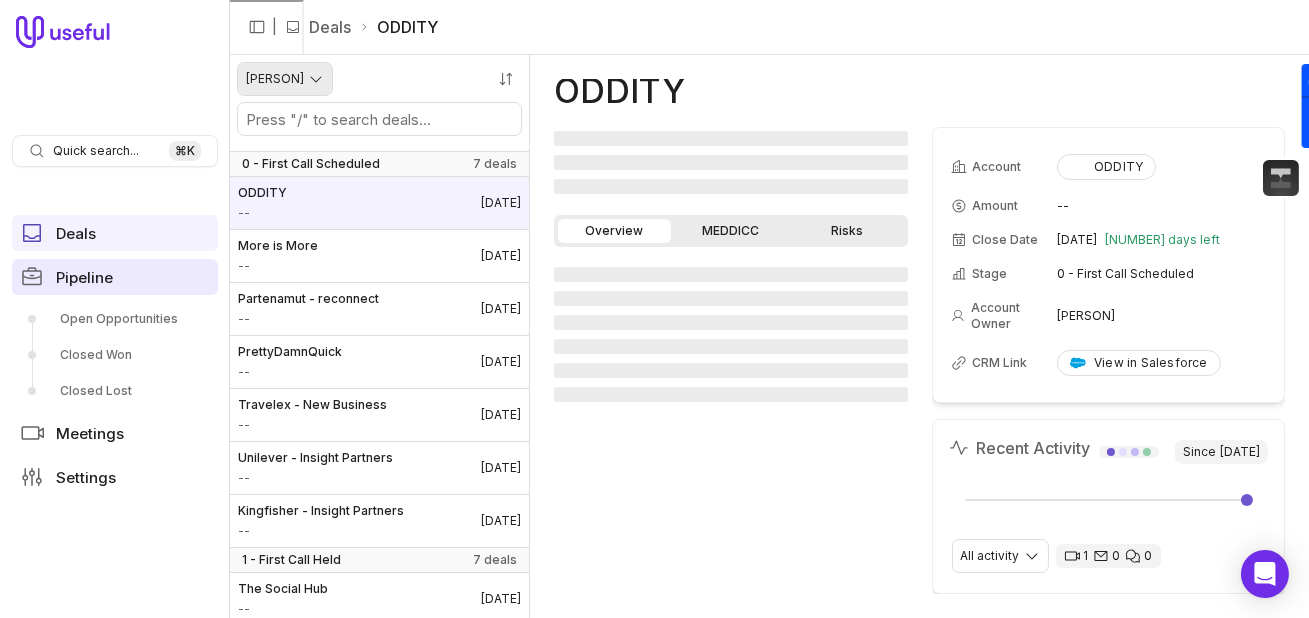 click on "Quick search... ⌘ K Deals Pipeline Open Opportunities Closed Won Closed Lost Meetings Settings | Deals [PERSON] [PERSON] 0 - First Call Scheduled 7 deals [PERSON] -- [DATE] [PERSON] -- [DATE] [PERSON] - reconnect -- [DATE] [PERSON] -- [DATE] [PERSON] - New Business -- [DATE] [PERSON] - Insight Partners -- [DATE] [PERSON] - Insight Partners -- [DATE] 1 - First Call Held 7 deals [PERSON] -- [DATE] [PERSON] -- [DATE] [PERSON] -- [DATE] [PERSON] -- [DATE] [PERSON] - mParticle R&R -- [DATE] [PERSON] - New Business -- [DATE] [PERSON] - New Business -- [DATE] 2 - Initial Discovery 11 deals [PERSON] $[PRICE] [DATE] [PERSON] $[PRICE] [DATE] [PERSON] $[PRICE] [DATE] [PERSON] $[PRICE] [DATE] [PERSON] $[PRICE] [DATE] [PERSON] $[PRICE] [DATE] [PERSON] $[PRICE] [DATE] [PERSON] $[PRICE] [DATE] [PERSON] - Segment R&R $[PRICE] [DATE] [PERSON] $[PRICE] [DATE] $[PRICE]" at bounding box center [654, 309] 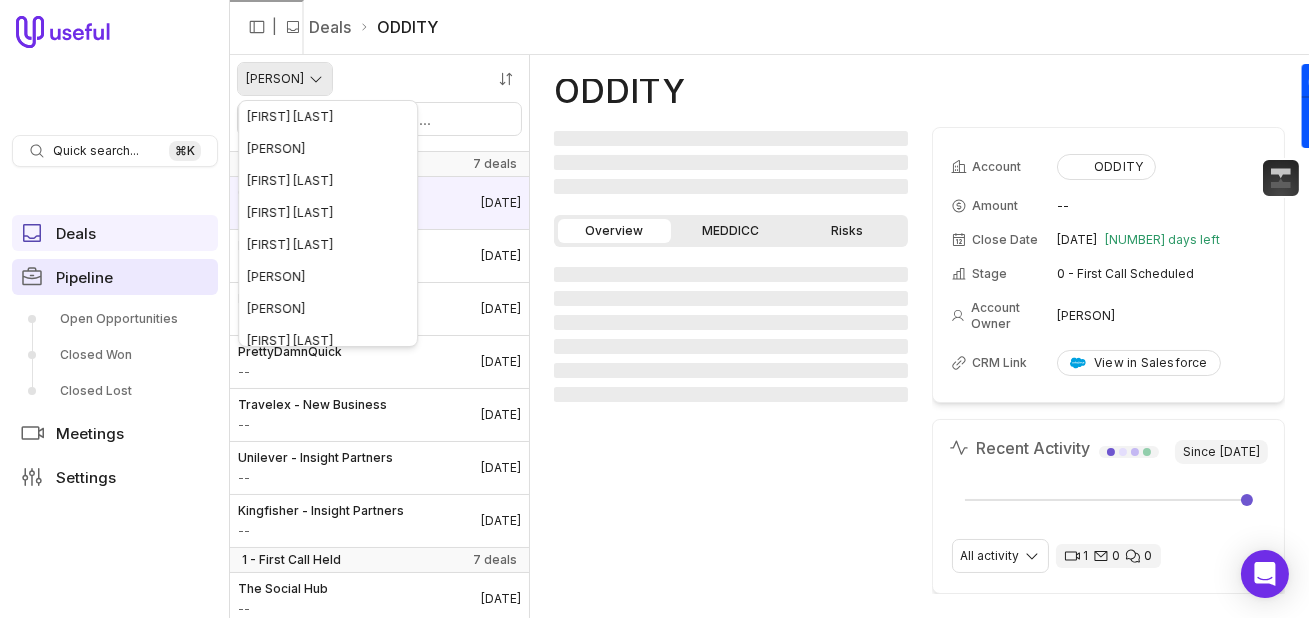 scroll, scrollTop: 106, scrollLeft: 0, axis: vertical 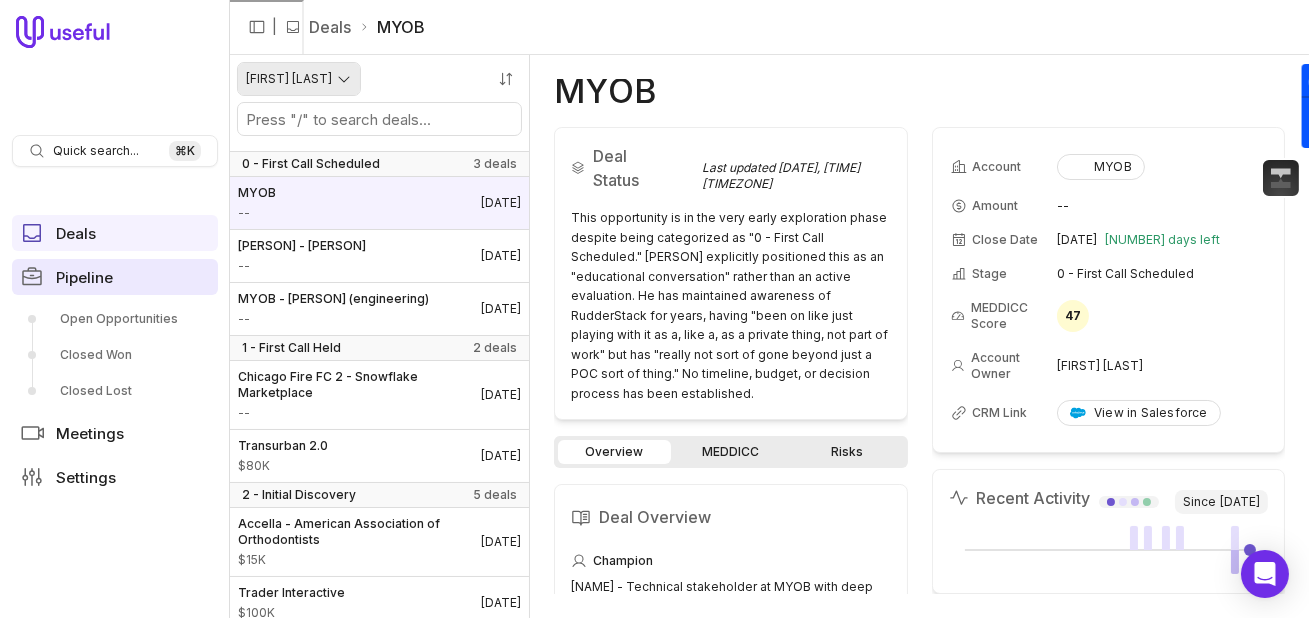 click on "Quick search... ⌘ K Deals Pipeline Open Opportunities Closed Won Closed Lost Meetings Settings | Deals MYOB [NAME] 0 - First Call Scheduled 3 deals MYOB -- [DATE] Dave - Arash -- [DATE] MYOB - Sneha (engineering) -- [DATE] 1 - First Call Held 2 deals Chicago Fire FC 2 - Snowflake Marketplace -- [DATE] Transurban 2.0 $80K [DATE] 2 - Initial Discovery 5 deals Accella - American Association of Orthodontists $15K [DATE] Trader Interactive $100K [DATE] Audiobooks.com $20K [DATE] Character.ai - pt 2 $1M [DATE] Shell Energy Australia $45K [DATE] 3 - Use Case & Technical Validation 3 deals MediAesthetics $25K [DATE] Twin Health $40K [DATE] Consumer Reports $195K [DATE] 4 - Commercial & Product Validation 1 deal Monarch $80K [DATE] MYOB Deal Status Last updated [DATE], [TIME] Overview MEDDICC Risks Deal Overview Champion Business Context Champion Motivation Key Players [NAME] - Technical stakeholder at MYOB" at bounding box center (654, 309) 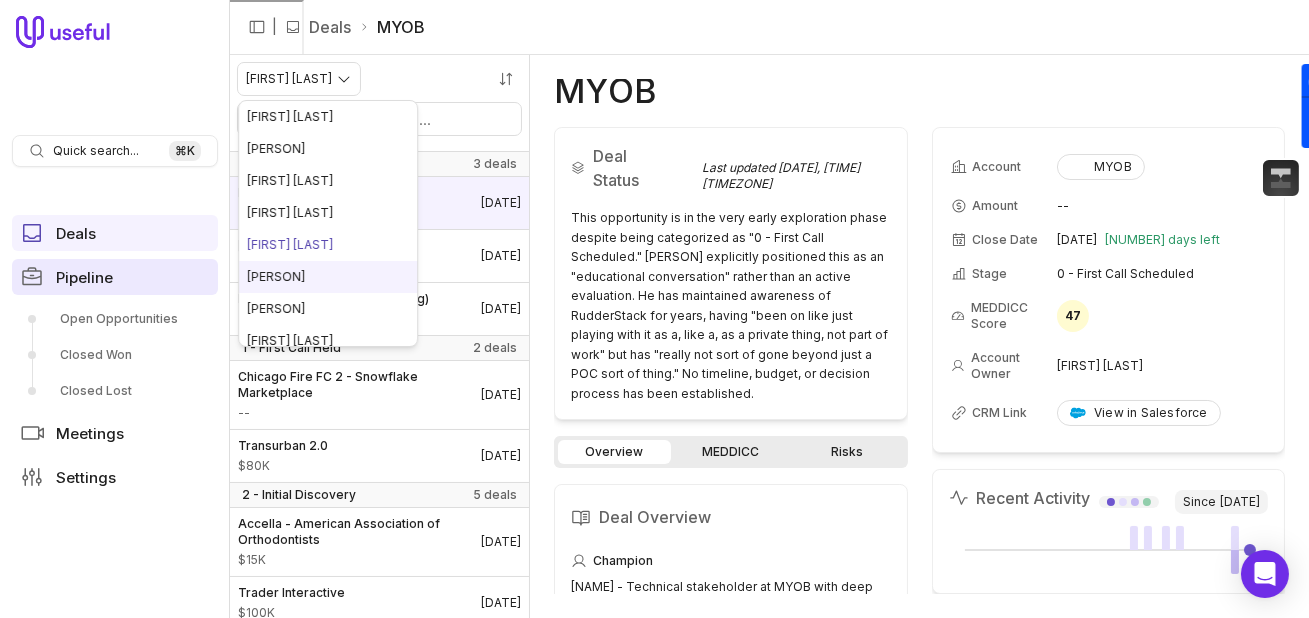 scroll, scrollTop: 0, scrollLeft: 0, axis: both 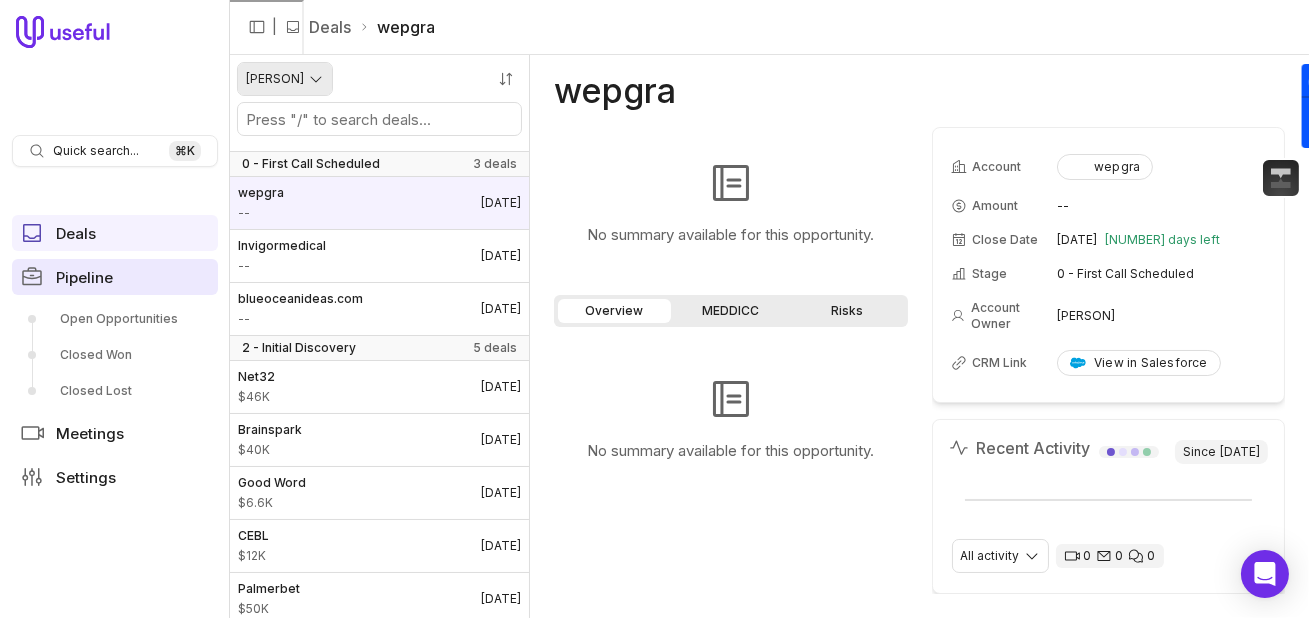click on "Quick search... ⌘ K Deals Pipeline Open Opportunities Closed Won Closed Lost Meetings Settings | Deals [PERSON] [PERSON] 0 - First Call Scheduled 3 deals [PERSON] -- [DATE] [PERSON] -- [DATE] [PERSON] -- [DATE] 2 - Initial Discovery 5 deals [PERSON] $[PRICE] [DATE] [PERSON] $[PRICE] [DATE] [PERSON] $[PRICE] [DATE] [PERSON] $[PRICE] [DATE] [PERSON] $[PRICE] 3 - Use Case & Technical Validation 2 deals [PERSON] $[PRICE] [DATE] [PERSON] $[PRICE] 4 - Commercial & Product Validation 5 deals [PERSON] $[PRICE] [DATE] [PERSON] $[PRICE] [PERSON] $[PRICE] [PERSON] $[PRICE] [PERSON] $[PRICE] 6 - Contract Negotiation 1 deal [PERSON] $[PRICE] [DATE] [PERSON] No summary available for this opportunity. Overview MEDDICC Risks No summary available for this opportunity. Account [PERSON] Amount -- Close Date [DATE] 44 days left Stage 0 - First Call Scheduled Account Owner [PERSON] CRM Link View in Salesforce Since" at bounding box center (654, 309) 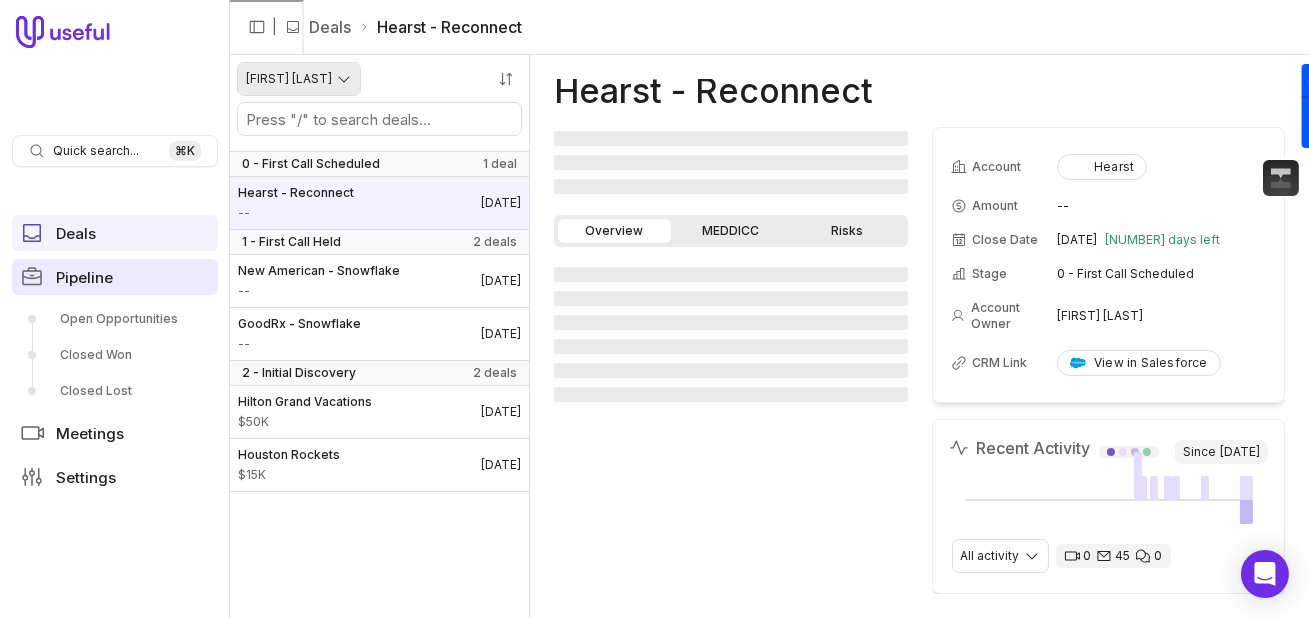 click on "Quick search... ⌘ K Deals Pipeline Open Opportunities Closed Won Closed Lost Meetings Settings | Deals Hearst - Reconnect [NAME] 0 - First Call Scheduled 1 deal Hearst - Reconnect -- [DATE] 1 - First Call Held 2 deals New American - Snowflake -- [DATE] GoodRx - Snowflake -- [DATE] 2 - Initial Discovery 2 deals Hilton Grand Vacations $50K [DATE] Houston Rockets $15K [DATE] Hearst - Reconnect ‌ ‌ ‌ Overview MEDDICC Risks ‌ ‌ ‌ ‌ ‌ ‌ Account Hearst Amount -- Close Date [DATE] 75 days left Stage 0 - First Call Scheduled Account Owner [NAME] CRM Link View in Salesforce Recent Activity Since [DATE] All activity 0 45 0 [DATE] [Outreach] [Email] [In] Re: [EXTERNAL] last time we talked (4) [DATE] [Outreach] [Email] [Out] Invitation: Hearst & RudderStack | Intro Call @ Fri [DATE] [TIME] ([NAME]) [DATE] [Outreach] [Email] [Out] [] [Step Number: ] [Manual] Re: [EXTERNAL] last time we talked (2) (3) (2)" at bounding box center [654, 309] 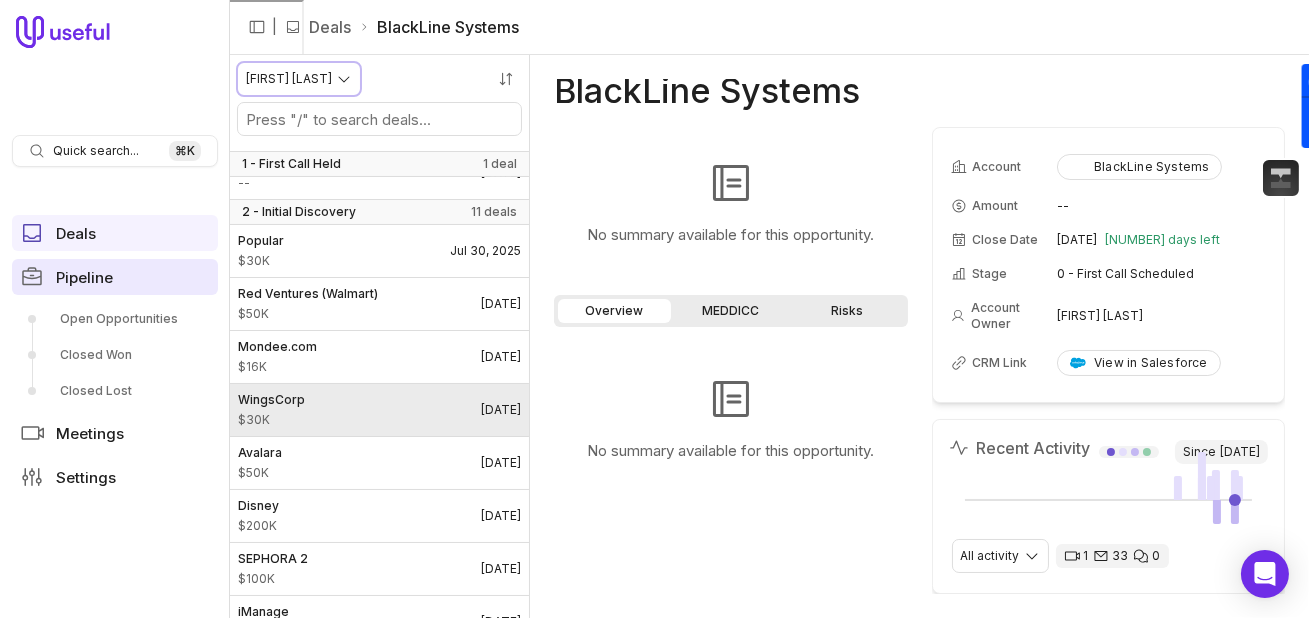 scroll, scrollTop: 0, scrollLeft: 0, axis: both 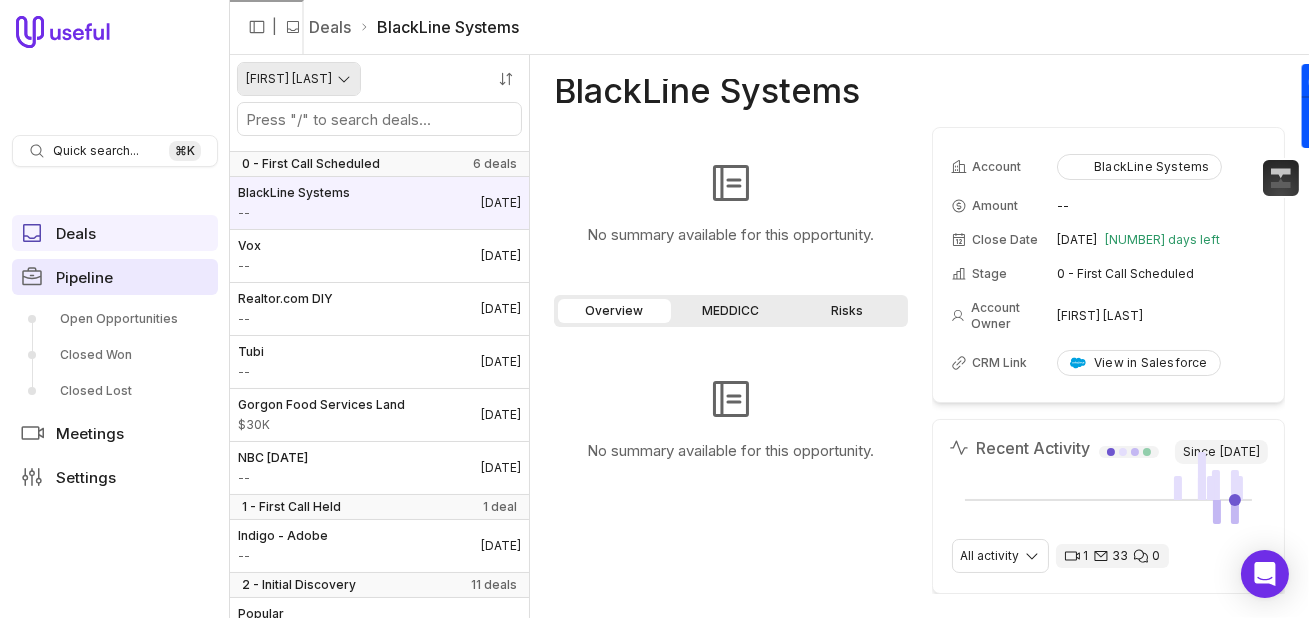 click on "Quick search... ⌘ K Deals Pipeline Open Opportunities Closed Won Closed Lost Meetings Settings | Deals [PERSON] [PERSON] 0 - First Call Scheduled 6 deals [PERSON] -- [DATE] [PERSON] -- [DATE] [PERSON] -- [DATE] [PERSON] -- [DATE] [PERSON] Land $[PRICE] [DATE] [PERSON] -- [DATE] 1 - First Call Held 1 deal [PERSON] -- [DATE] 2 - Initial Discovery 11 deals [PERSON] $[PRICE] [DATE] [PERSON] $[PRICE] [DATE] [PERSON] $[PRICE] [DATE] [PERSON] $[PRICE] [DATE] [PERSON] $[PRICE] [DATE] [PERSON] $[PRICE] [DATE] [PERSON] $[PRICE] [DATE] [PERSON] $[PRICE] [DATE] [PERSON] | Segment R&R $[PRICE] [DATE] [PERSON] $[PRICE] [DATE] 3 - Use Case & Technical Validation 1 deal [PERSON] $[PRICE] [DATE] [PERSON] No summary available for this opportunity. Overview MEDDICC Risks No summary available for this opportunity. Account Amount --" at bounding box center [654, 309] 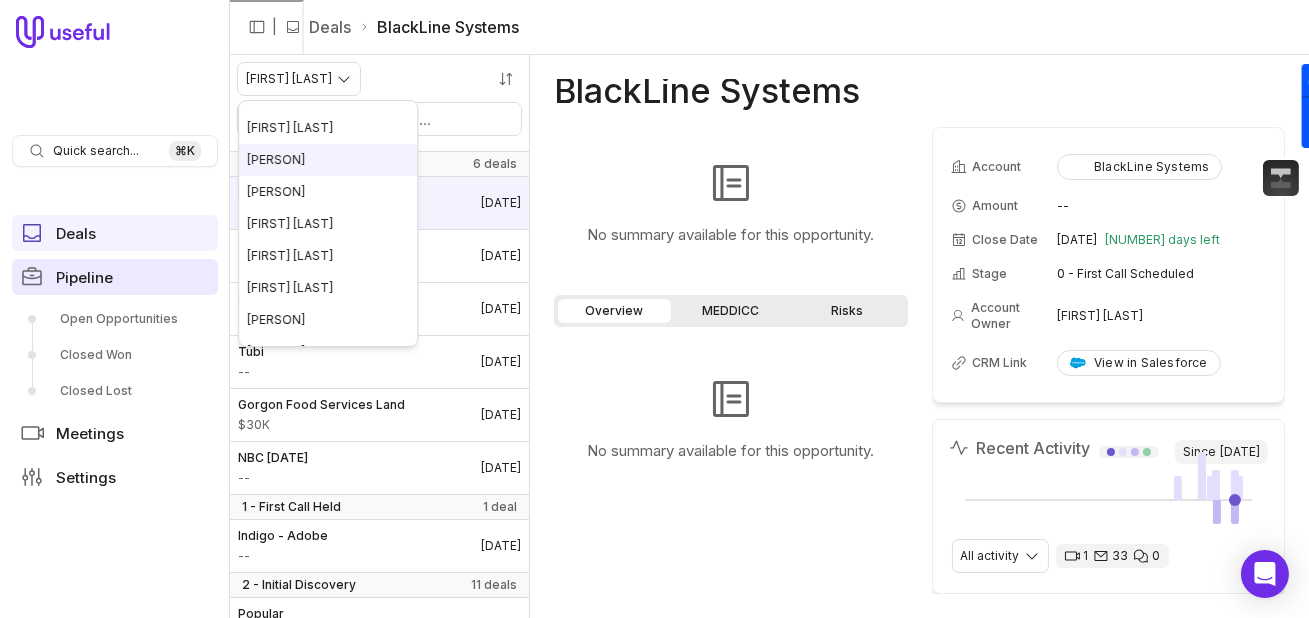 scroll, scrollTop: 118, scrollLeft: 0, axis: vertical 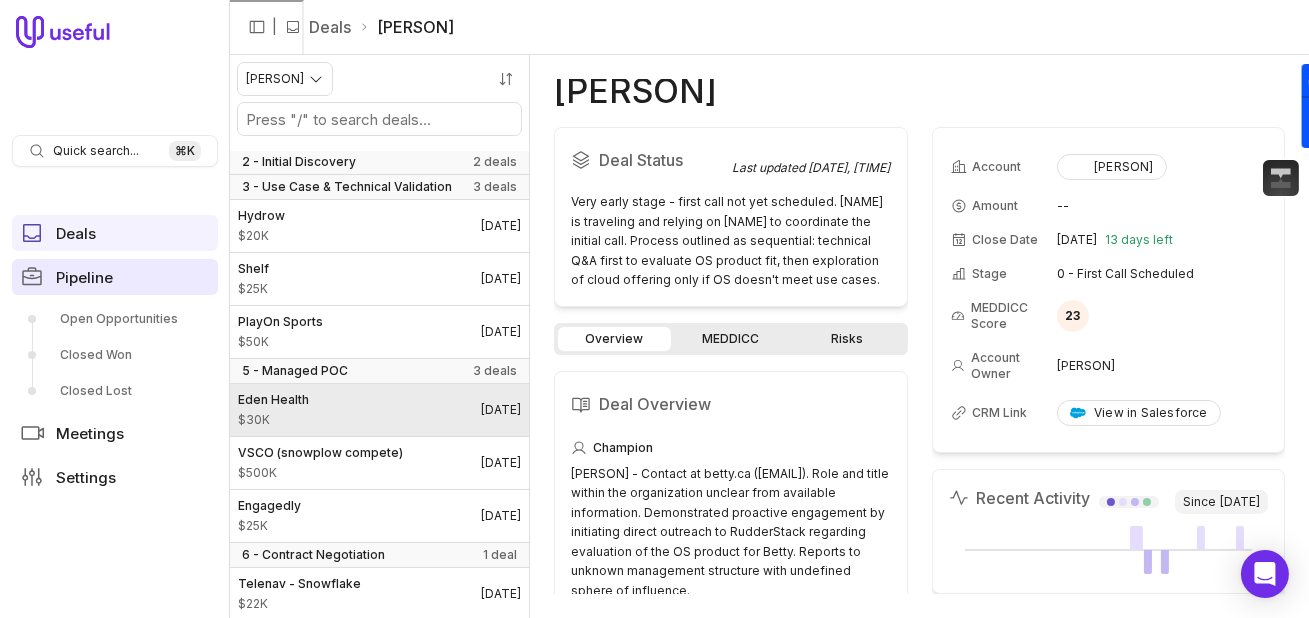click on "Eden Health $[MONEY] [DATE]" at bounding box center (379, 410) 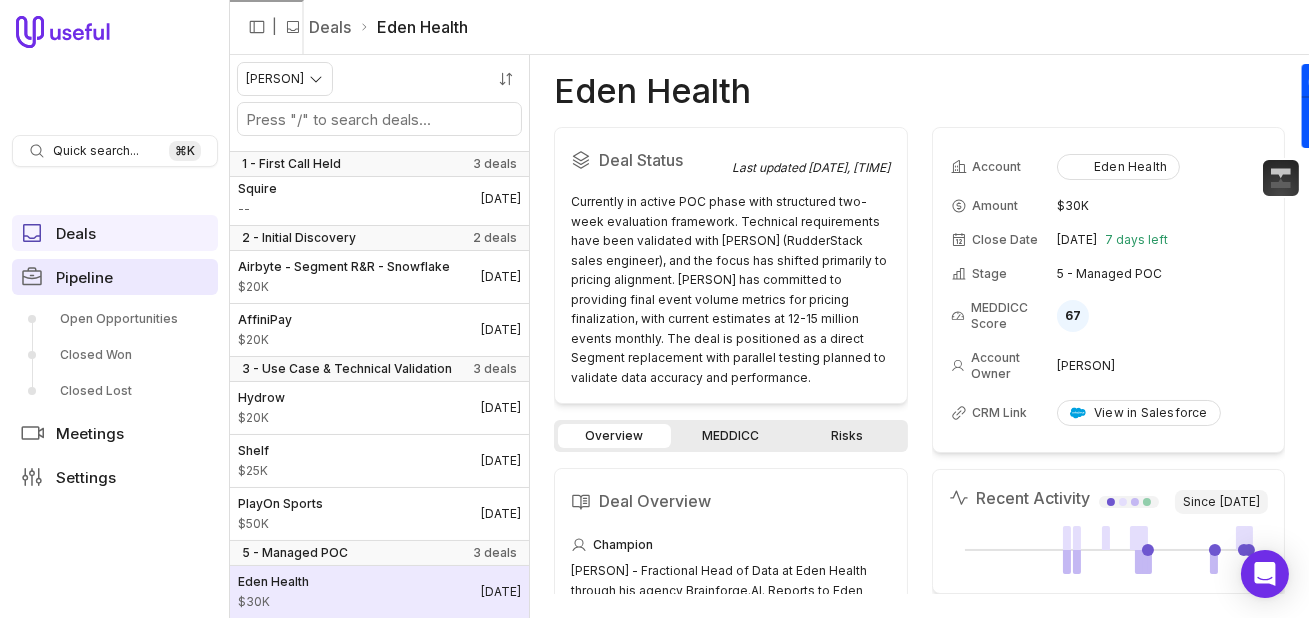 scroll, scrollTop: 0, scrollLeft: 0, axis: both 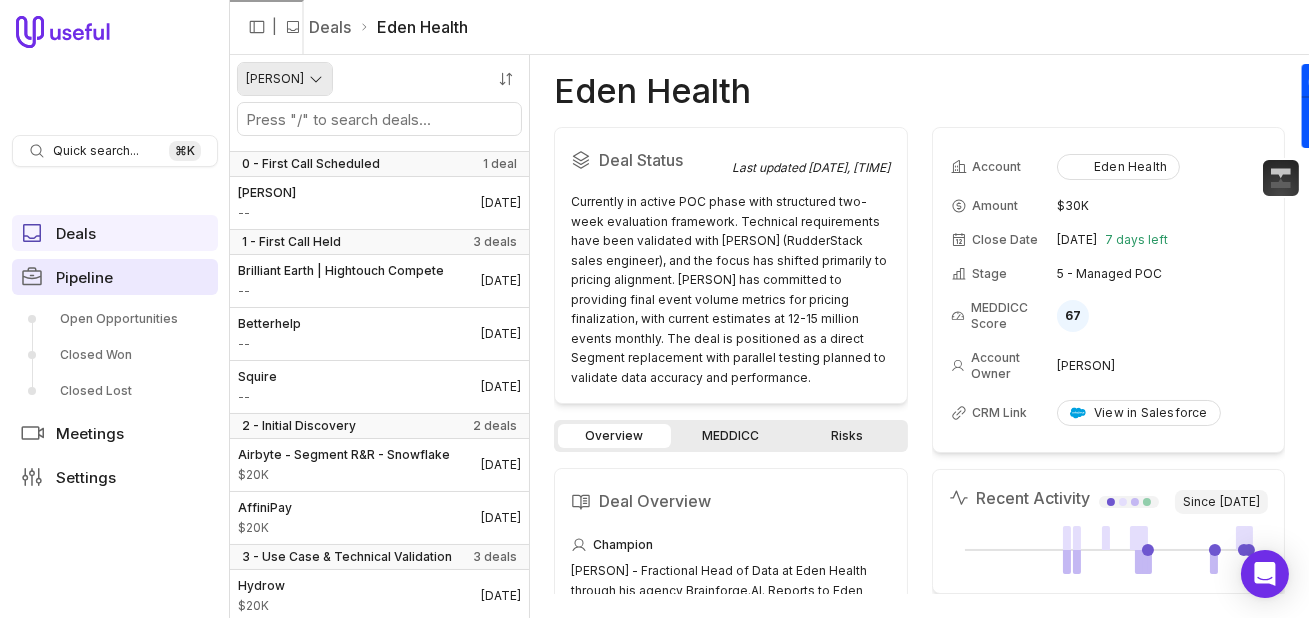 click on "Quick search... ⌘ K Deals Pipeline Open Opportunities Closed Won Closed Lost Meetings Settings | Deals Eden Health [NAME] 0 - First Call Scheduled 1 deal betty.ca -- [DATE] 1 - First Call Held 3 deals Brilliant Earth | Hightouch Compete -- [DATE] Betterhelp -- [DATE] Squire -- [DATE] 2 - Initial Discovery 2 deals Airbyte - Segment R&R - Snowflake $20K [DATE] AffiniPay $20K [DATE] 3 - Use Case & Technical Validation 3 deals Hydrow $20K [DATE] Shelf $25K [DATE] PlayOn Sports $50K [DATE] 5 - Managed POC 3 deals Eden Health $30K [DATE] VSCO (snowplow compete) $500K [DATE] Engagedly $25K [DATE] 6 - Contract Negotiation 1 deal Telenav - Snowflake $22K [DATE] Eden Health Deal Status Last updated [DATE], [TIME] Overview MEDDICC Risks Deal Overview Champion Business Context Champion Motivation Key Players [NAME], Fractional Head of Data Primary decision-maker and technical evaluator driving the Segment migration" at bounding box center [654, 309] 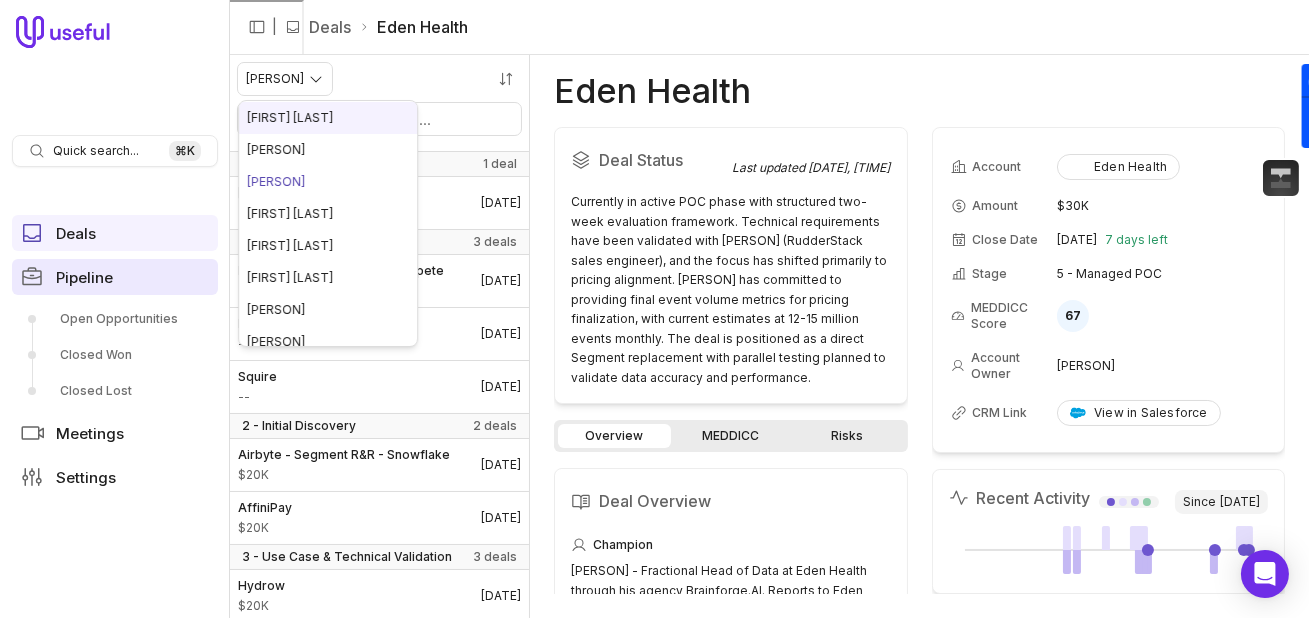 scroll, scrollTop: 128, scrollLeft: 0, axis: vertical 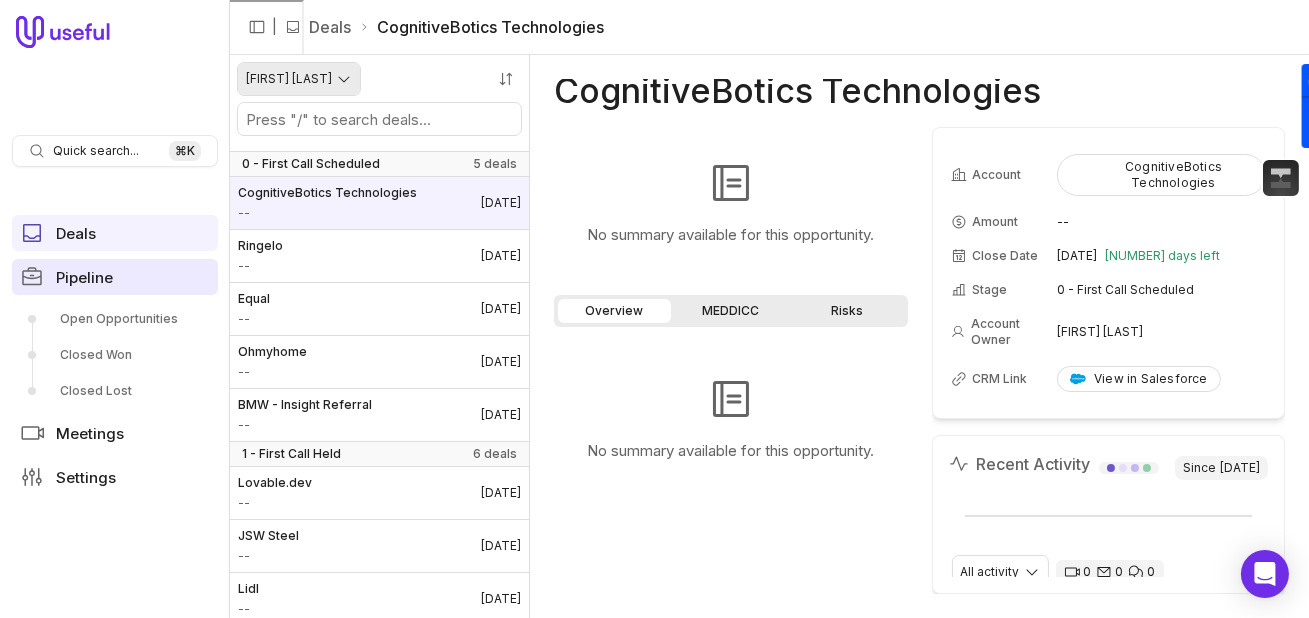 click on "Quick search... ⌘ K Deals Pipeline Open Opportunities Closed Won Closed Lost Meetings Settings | Deals CognitiveBotics Technologies [NAME] 0 - First Call Scheduled 5 deals CognitiveBotics Technologies -- [DATE] Ringelo -- [DATE] Equal -- [DATE] Ohmyhome -- [DATE] BMW - Insight Referral -- [DATE] 1 - First Call Held 6 deals Lovable.dev -- [DATE] JSW Steel -- [DATE] Lidl -- [DATE] Go7.io $30K [DATE] CRED -- [DATE] RedCare 2 - Data -- [DATE] 2 - Initial Discovery 3 deals beIN $50K [DATE] HomeToGo - Snowplow $50K [DATE] AkzoNobel $45K [DATE] 3 - Use Case & Technical Validation 3 deals Essent $90K [DATE] Cleo $15K [DATE] Derayah Financial $24K [DATE] 4 - Commercial & Product Validation 1 deal Creatorstudio.com $6.6K [DATE] 6 - Contract Negotiation 6 deals Emergent $9.9K [DATE] Bitpanda - Segment $249K [DATE] Benchmark Minerals $6K [DATE] N26 $240K [DATE] Ufurnish - reconnect" at bounding box center (654, 309) 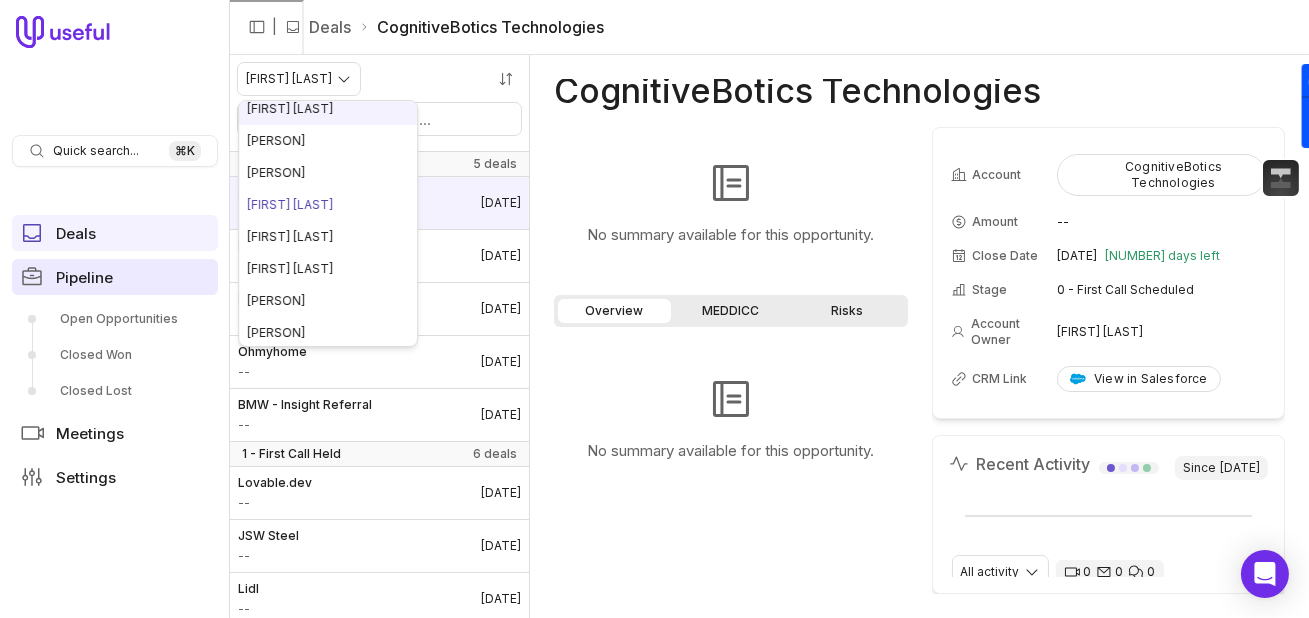 scroll, scrollTop: 138, scrollLeft: 0, axis: vertical 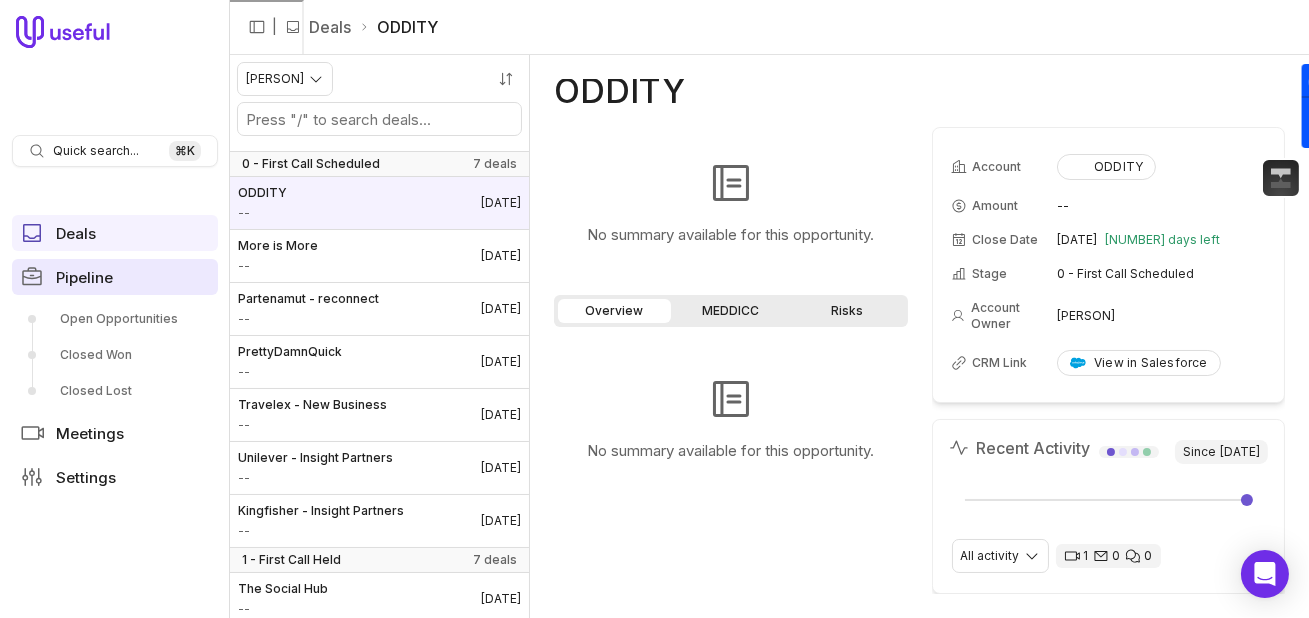 click on "[PERSON]" at bounding box center (379, 103) 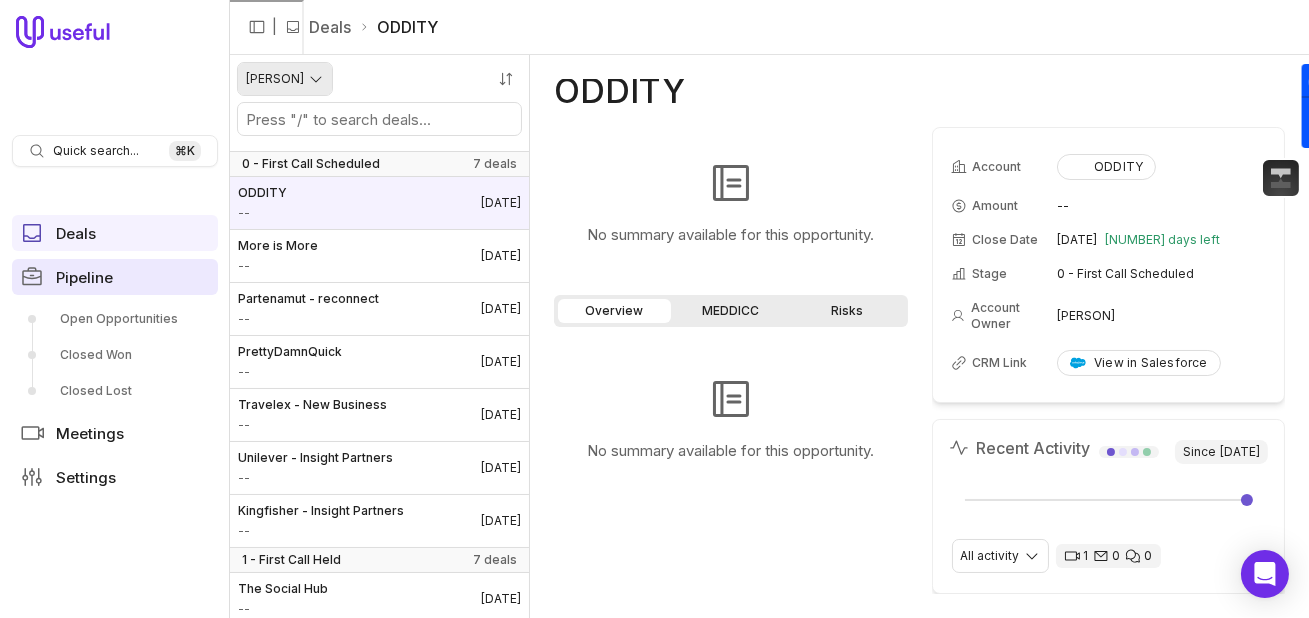 click on "Quick search... ⌘ K Deals Pipeline Open Opportunities Closed Won Closed Lost Meetings Settings | Deals [PERSON] [PERSON] 0 - First Call Scheduled 7 deals [PERSON] -- [DATE] [PERSON] -- [DATE] [PERSON] - reconnect -- [DATE] [PERSON] -- [DATE] [PERSON] - New Business -- [DATE] [PERSON] - Insight Partners -- [DATE] [PERSON] - Insight Partners -- [DATE] 1 - First Call Held 7 deals [PERSON] -- [DATE] [PERSON] -- [DATE] [PERSON] -- [DATE] [PERSON] -- [DATE] [PERSON] - mParticle R&R -- [DATE] [PERSON] - New Business -- [DATE] [PERSON] - New Business -- [DATE] 2 - Initial Discovery 11 deals [PERSON] $[PRICE] [DATE] [PERSON] $[PRICE] [DATE] [PERSON] $[PRICE] [DATE] [PERSON] $[PRICE] [DATE] [PERSON] $[PRICE] [DATE] [PERSON] $[PRICE] [DATE] [PERSON] $[PRICE] [DATE] [PERSON] $[PRICE] [DATE] [PERSON] - Segment R&R $[PRICE] [DATE] [PERSON] $[PRICE] [DATE] $[PRICE]" at bounding box center [654, 309] 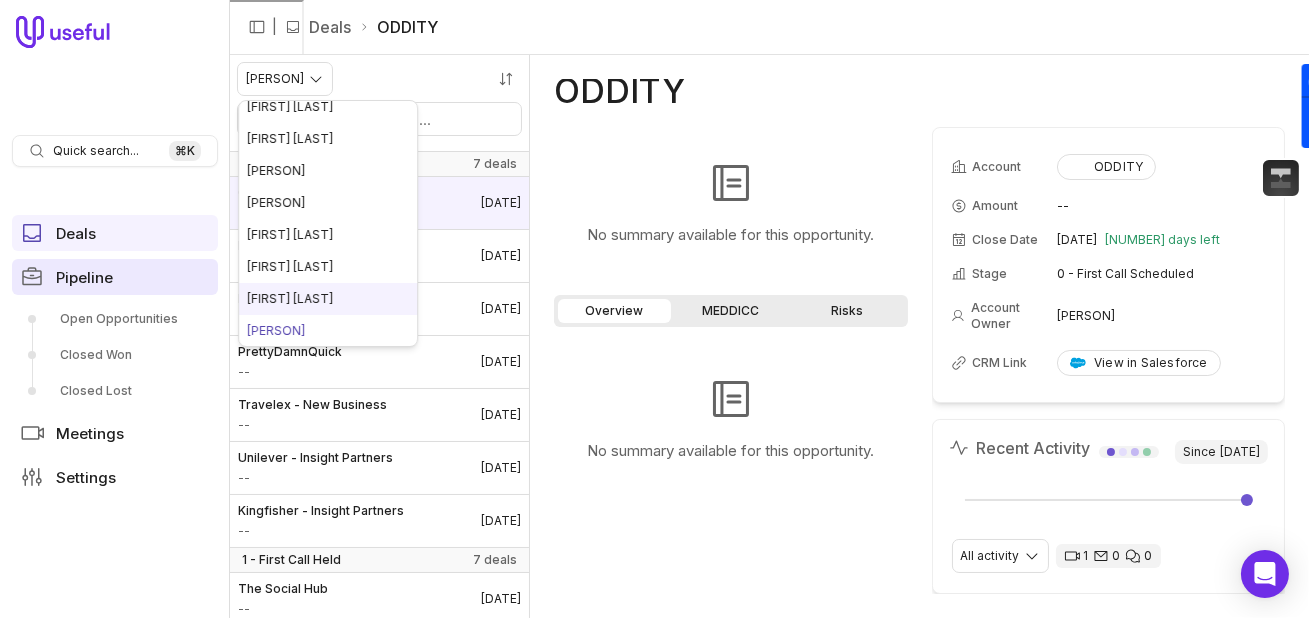 scroll, scrollTop: 138, scrollLeft: 0, axis: vertical 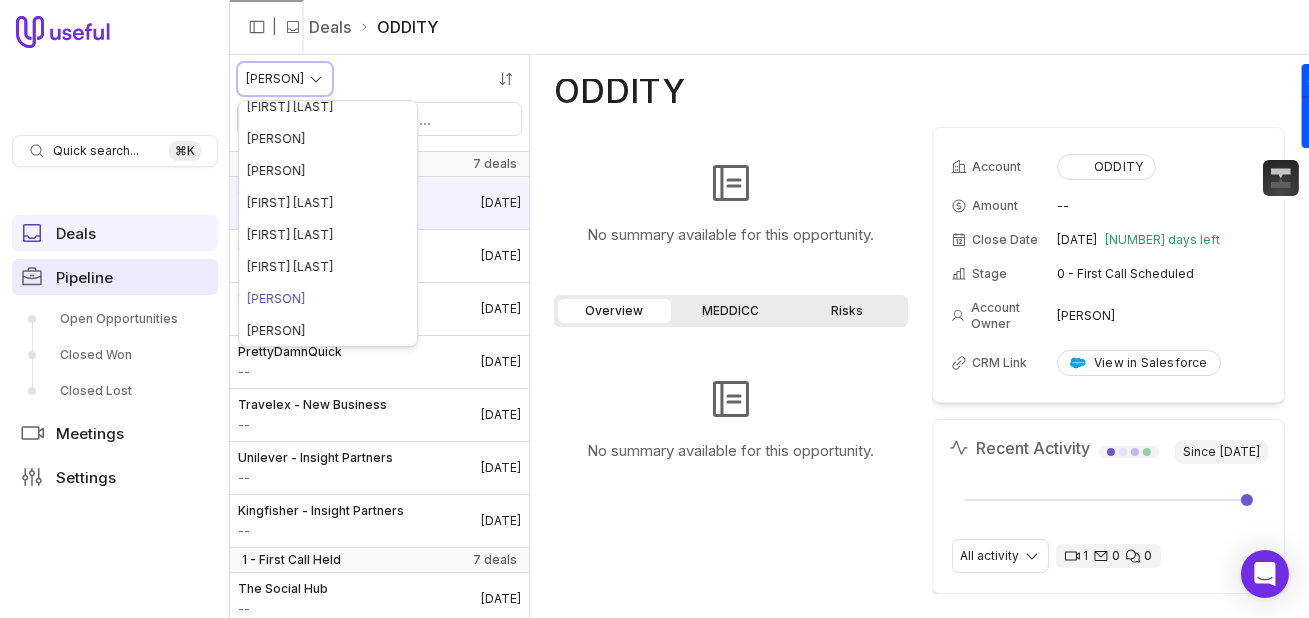 click on "Quick search... ⌘ K Deals Pipeline Open Opportunities Closed Won Closed Lost Meetings Settings | Deals [PERSON] [PERSON] 0 - First Call Scheduled 7 deals [PERSON] -- [DATE] [PERSON] -- [DATE] [PERSON] - reconnect -- [DATE] [PERSON] -- [DATE] [PERSON] - New Business -- [DATE] [PERSON] - Insight Partners -- [DATE] [PERSON] - Insight Partners -- [DATE] 1 - First Call Held 7 deals [PERSON] -- [DATE] [PERSON] -- [DATE] [PERSON] -- [DATE] [PERSON] -- [DATE] [PERSON] - mParticle R&R -- [DATE] [PERSON] - New Business -- [DATE] [PERSON] - New Business -- [DATE] 2 - Initial Discovery 11 deals [PERSON] $[PRICE] [DATE] [PERSON] $[PRICE] [DATE] [PERSON] $[PRICE] [DATE] [PERSON] $[PRICE] [DATE] [PERSON] $[PRICE] [DATE] [PERSON] $[PRICE] [DATE] [PERSON] $[PRICE] [DATE] [PERSON] $[PRICE] [DATE] [PERSON] - Segment R&R $[PRICE] [DATE] [PERSON] $[PRICE] [DATE] $[PRICE]" at bounding box center [654, 309] 